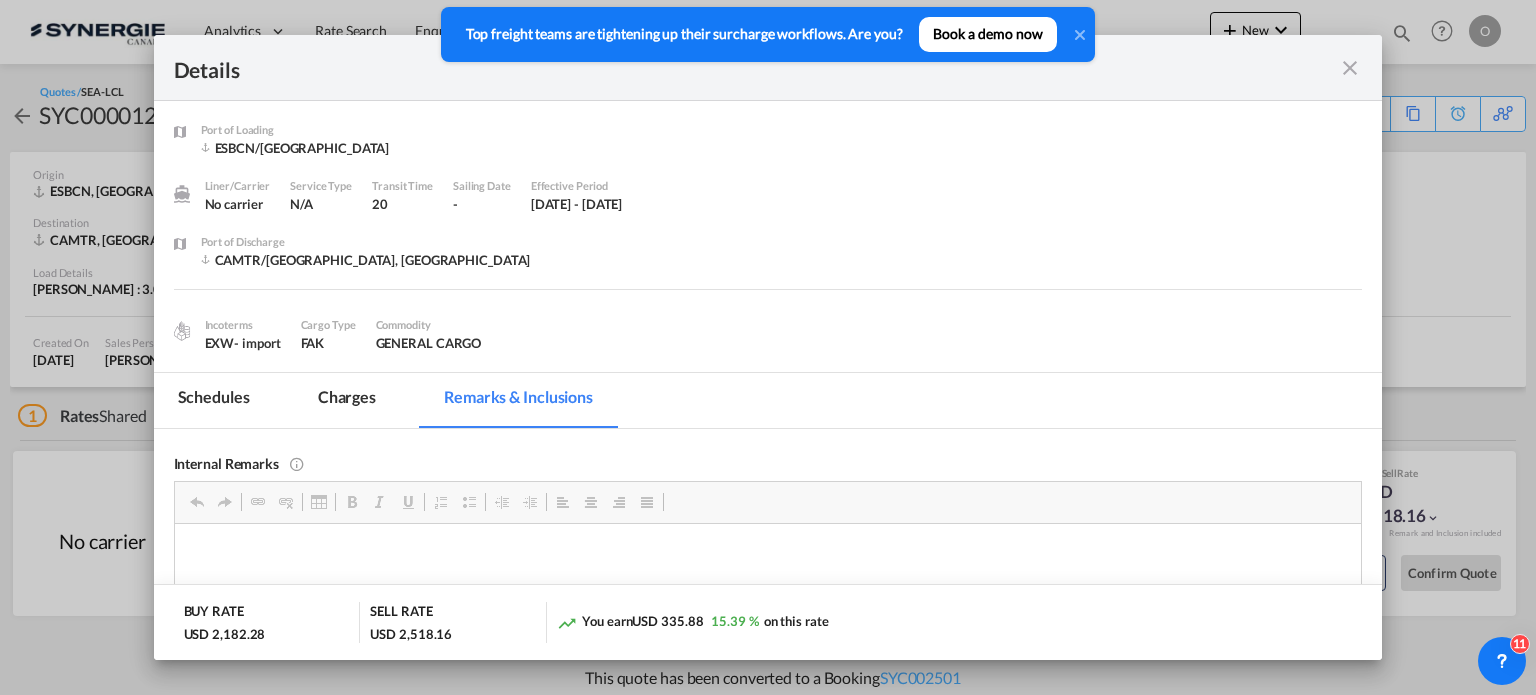 scroll, scrollTop: 0, scrollLeft: 0, axis: both 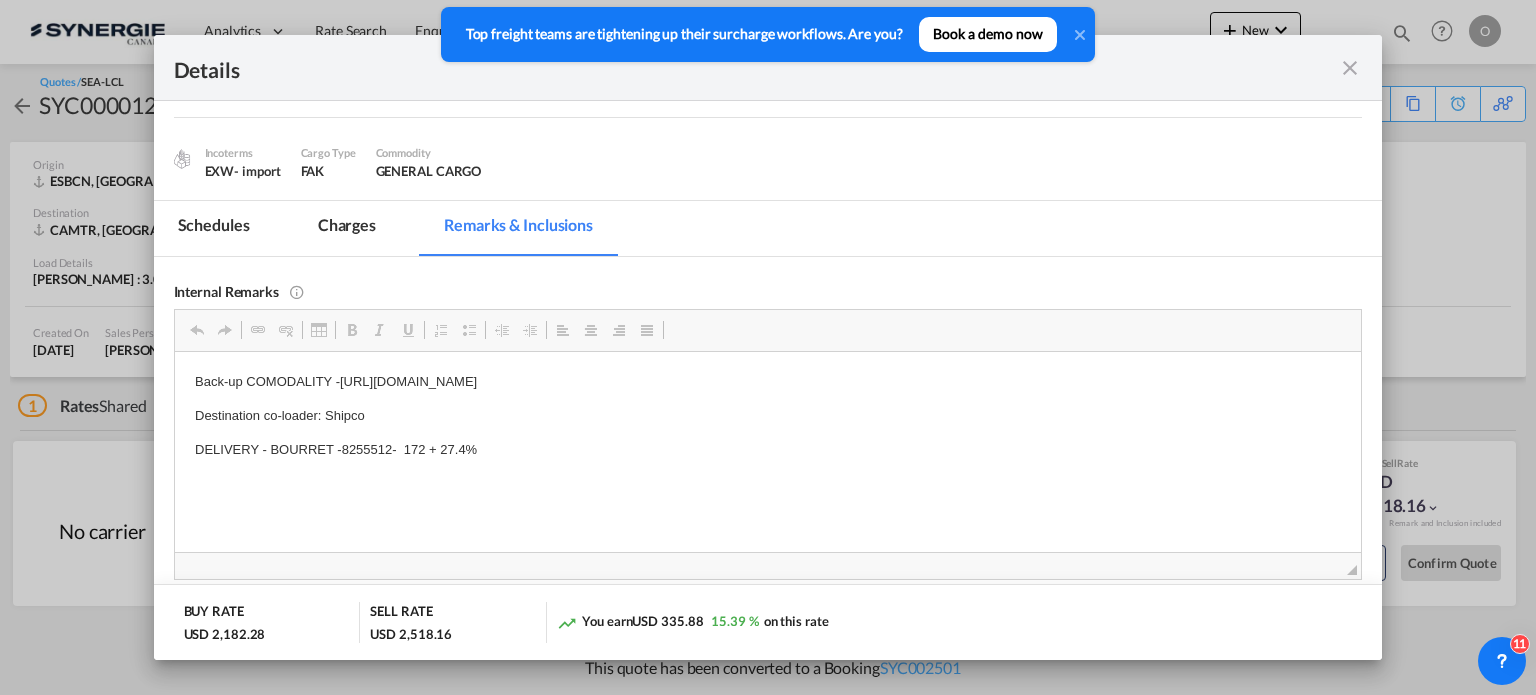 click on "Details" at bounding box center [768, 68] 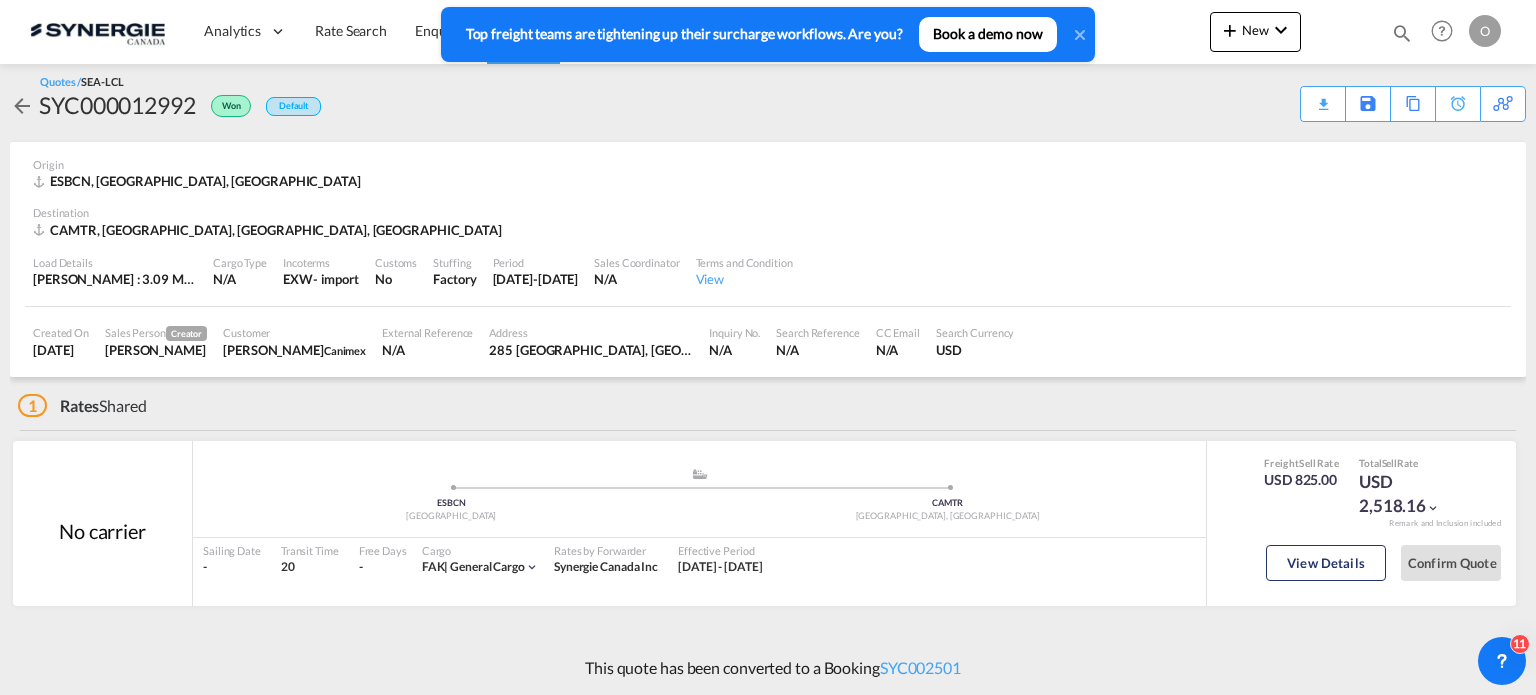 scroll, scrollTop: 89, scrollLeft: 0, axis: vertical 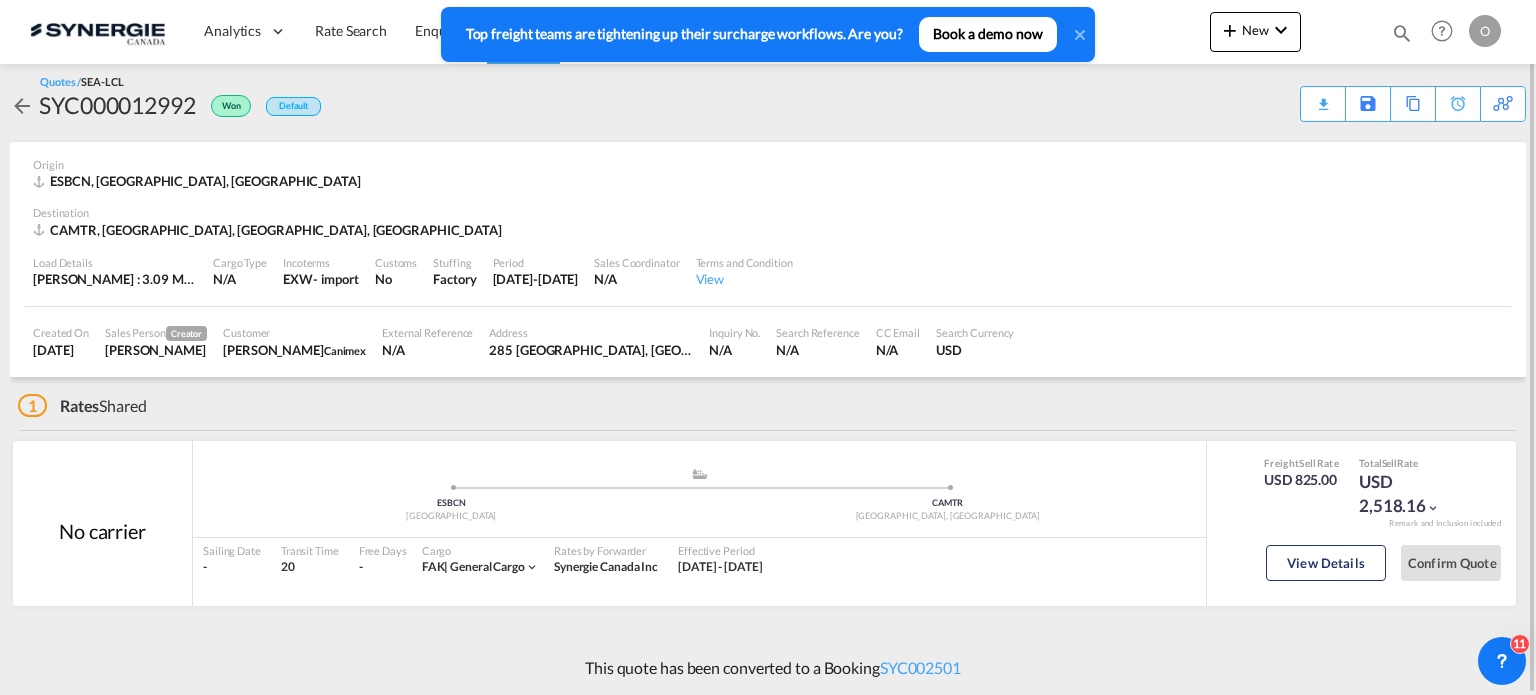click at bounding box center (1402, 33) 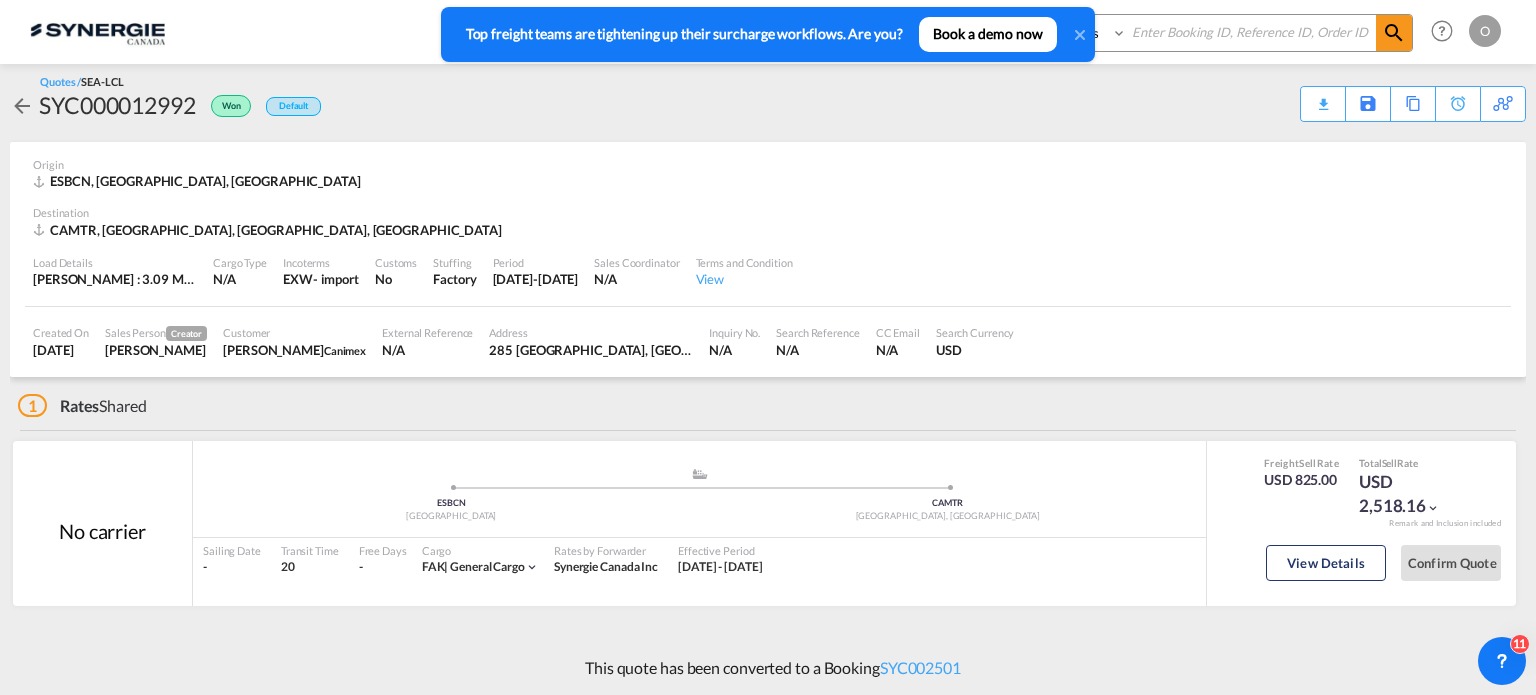 click 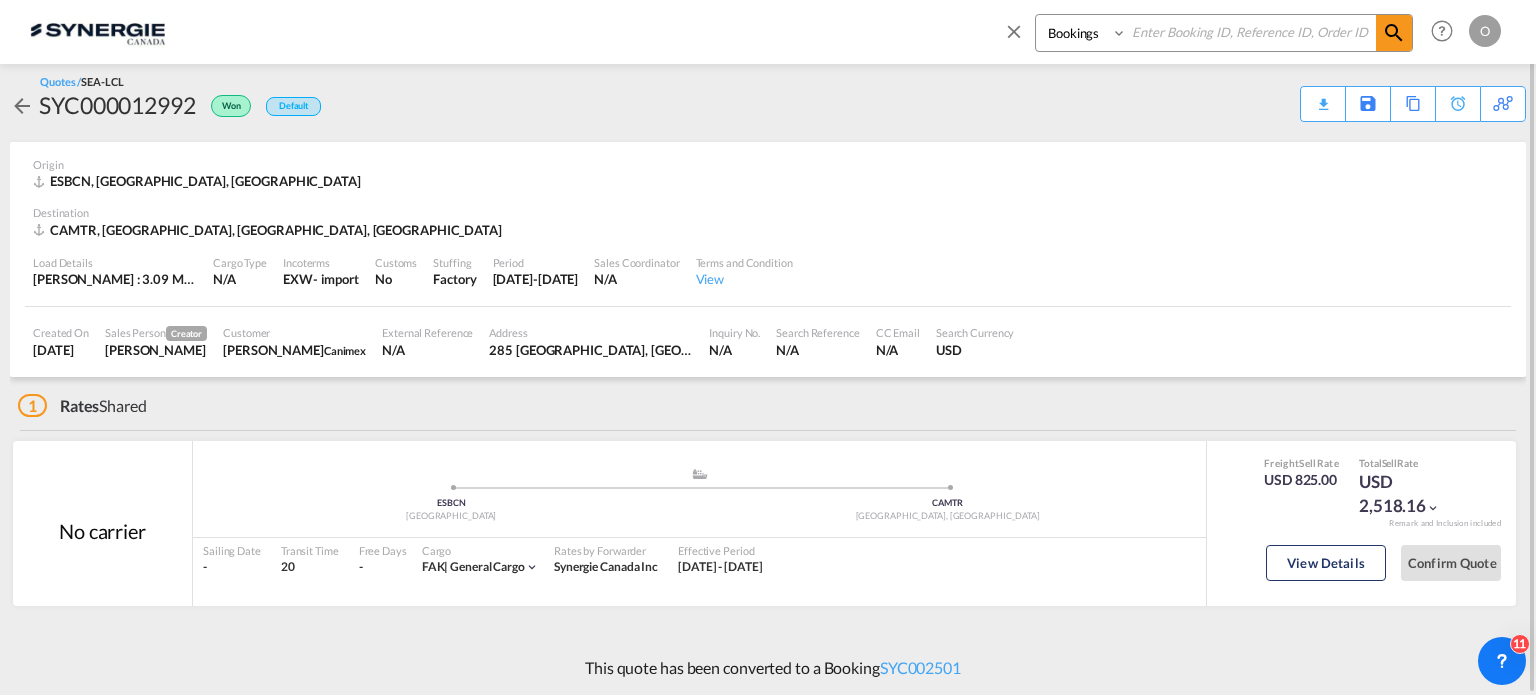 click on "Bookings Quotes Enquiries" at bounding box center [1083, 33] 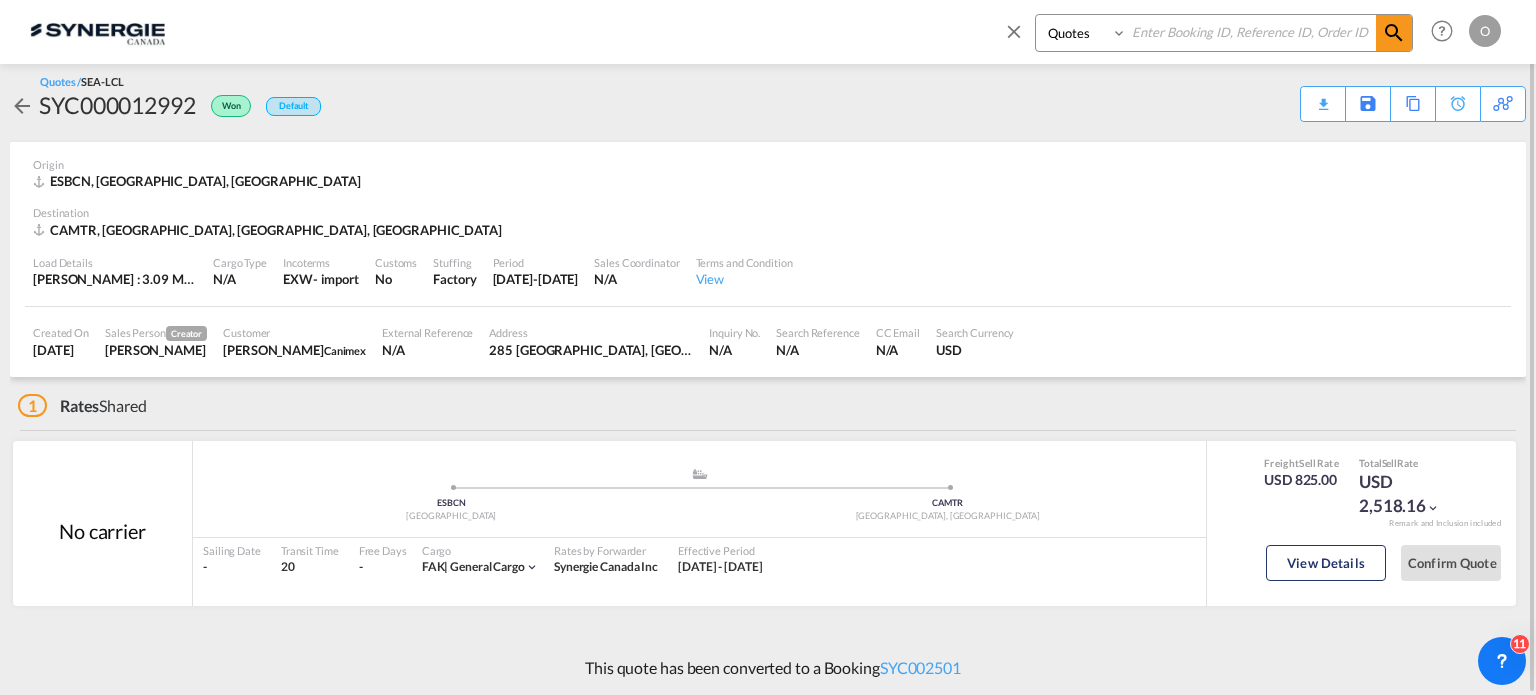 click on "Bookings Quotes Enquiries" at bounding box center [1083, 33] 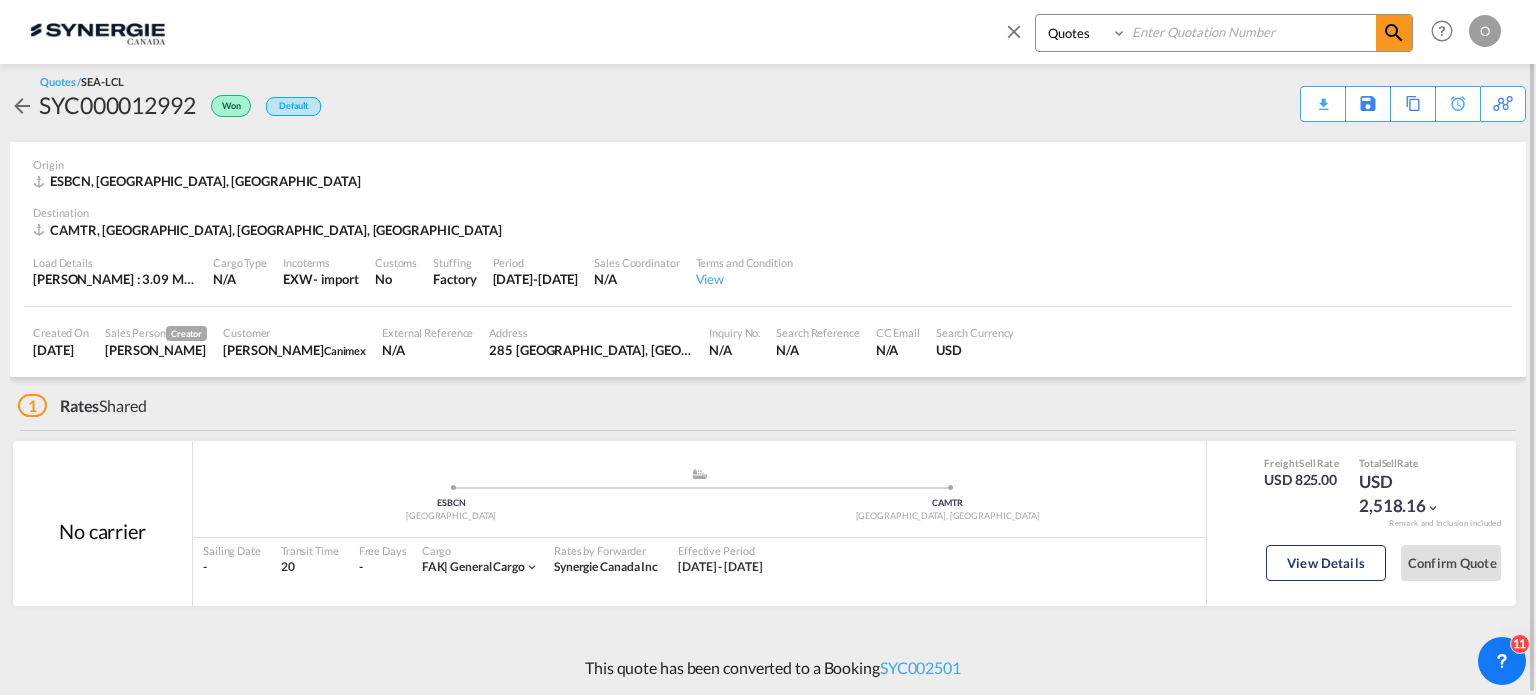 click at bounding box center [1251, 32] 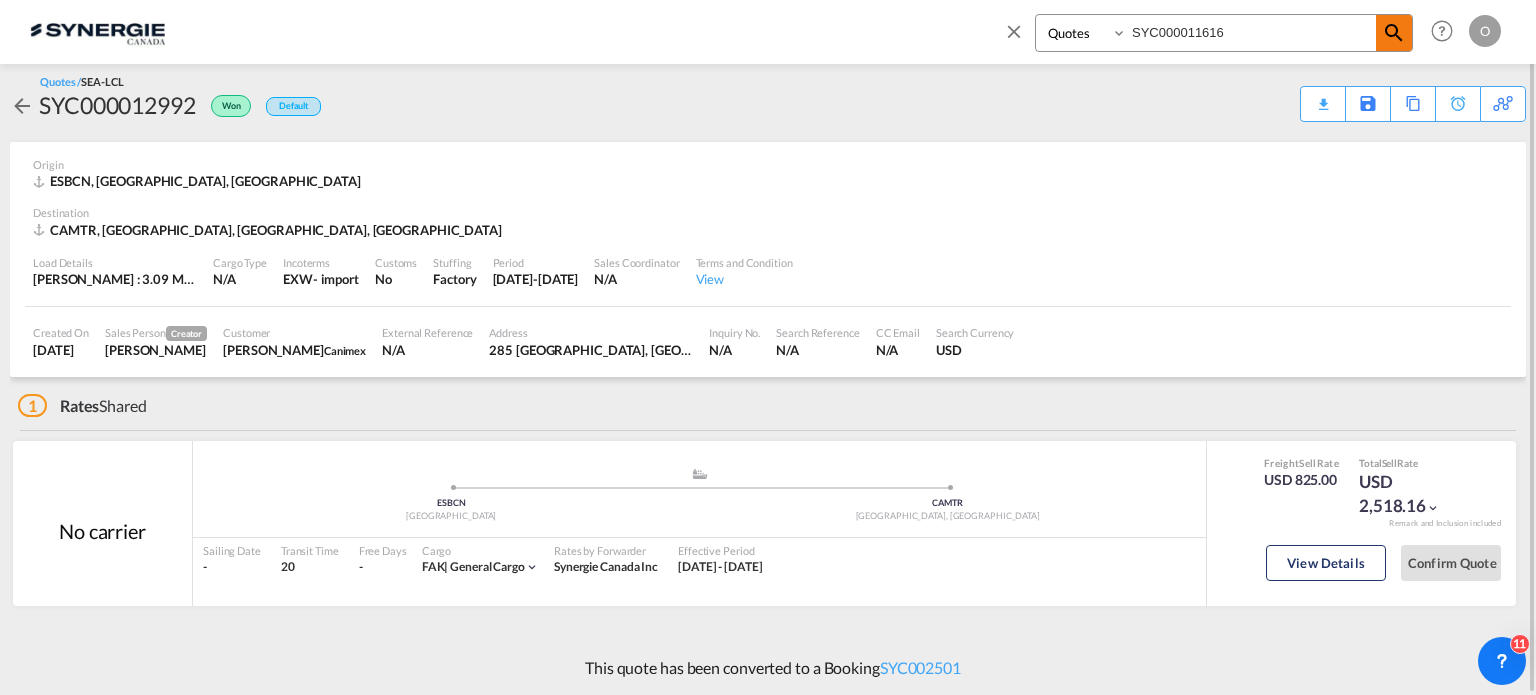 type on "SYC000011616" 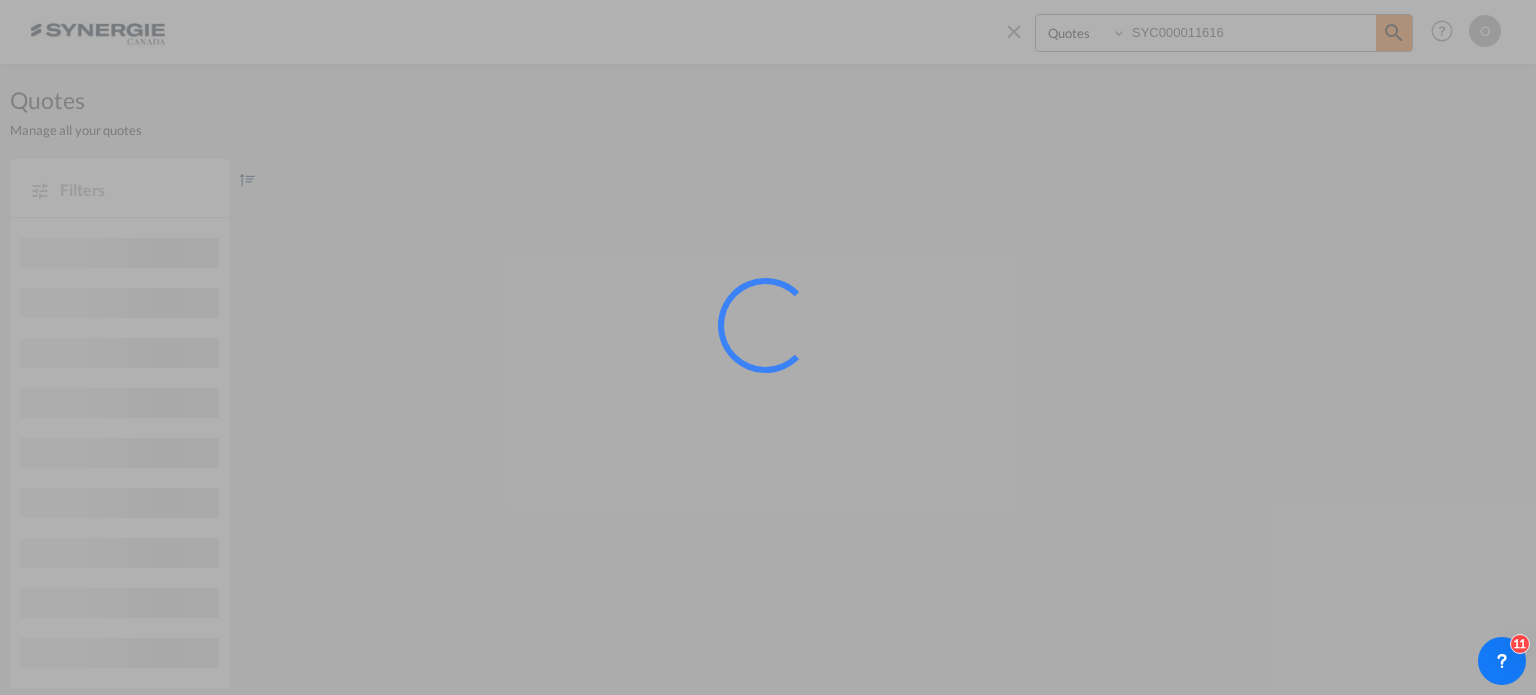 scroll, scrollTop: 0, scrollLeft: 0, axis: both 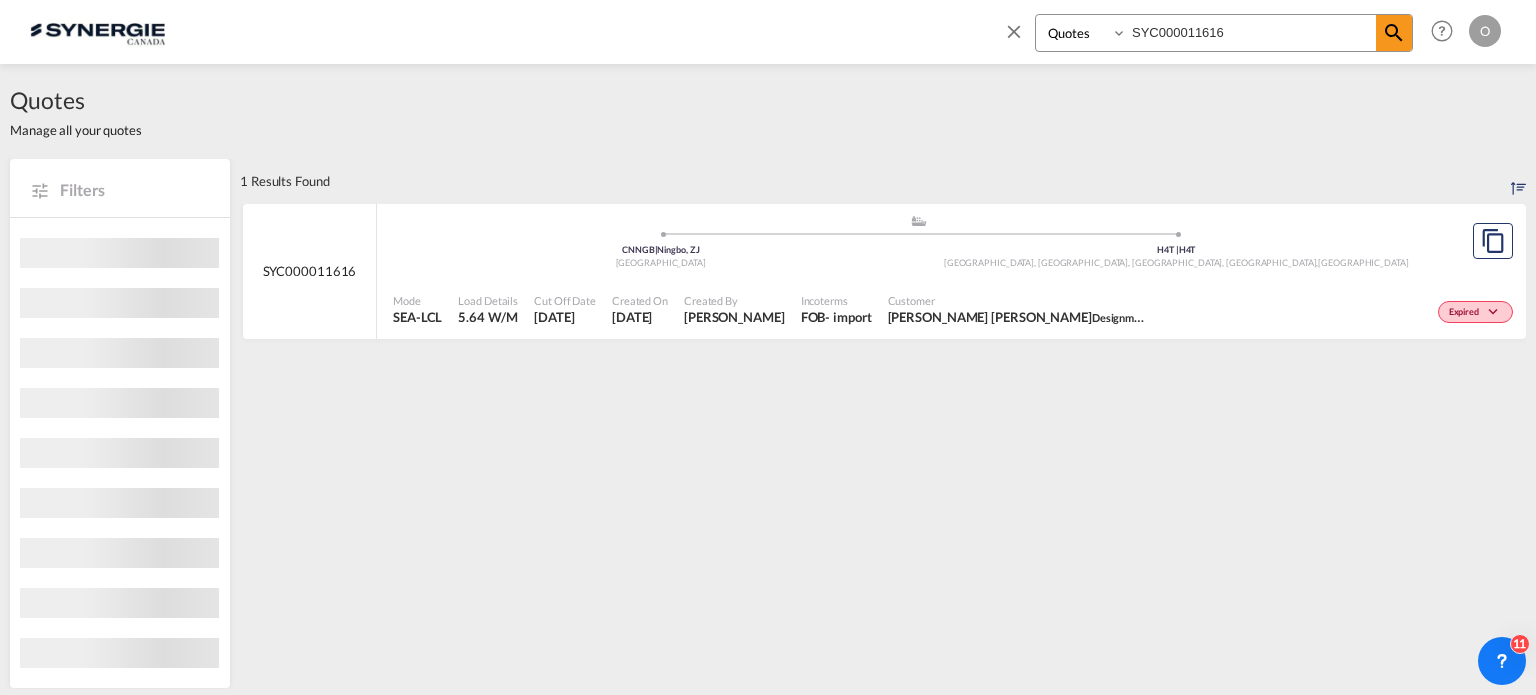 click on "Mode
SEA-LCL
Load Details
5.64 W/M
Cut Off Date
21 May 2025 Created On   21 May 2025
Created By
Karen Mercier Incoterms   FOB - import Customer
Manish Singh Khati
Designme Hair
Expired" at bounding box center [951, 310] 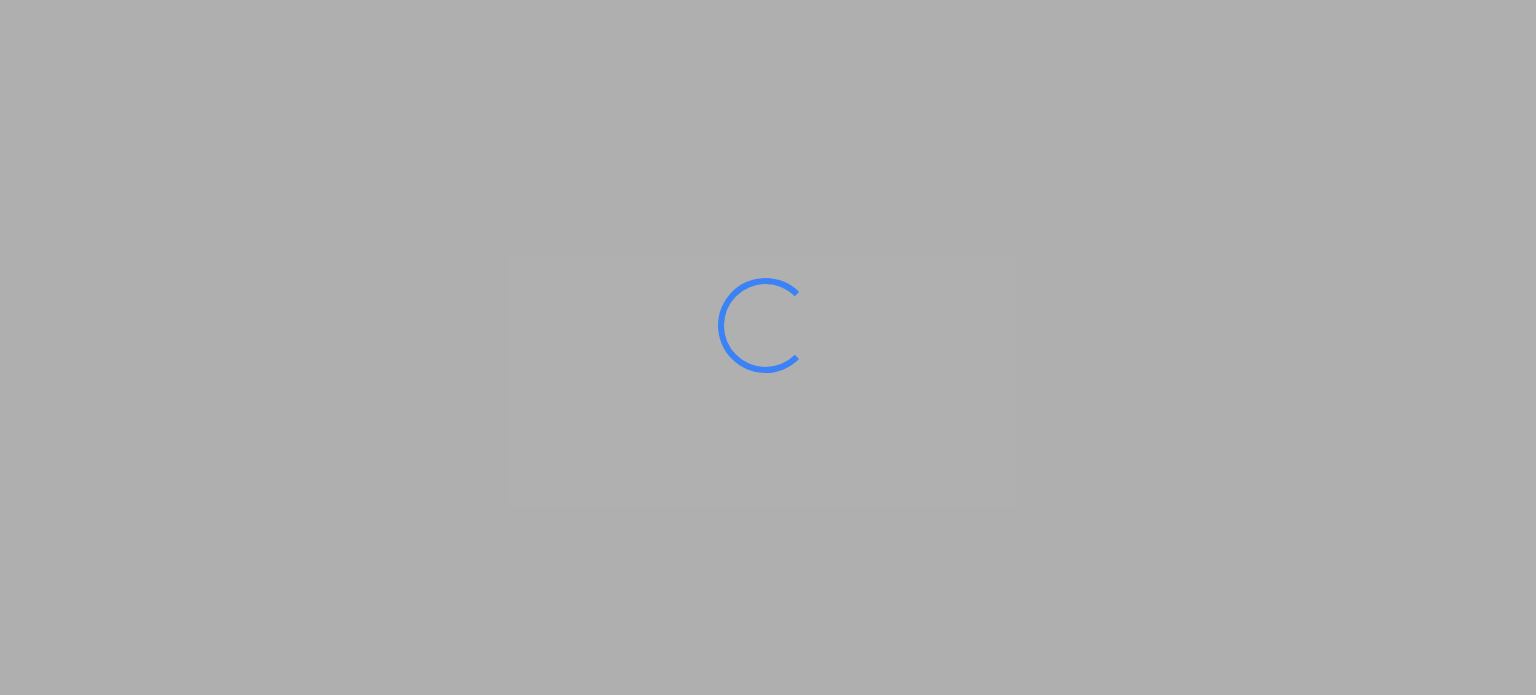 scroll, scrollTop: 0, scrollLeft: 0, axis: both 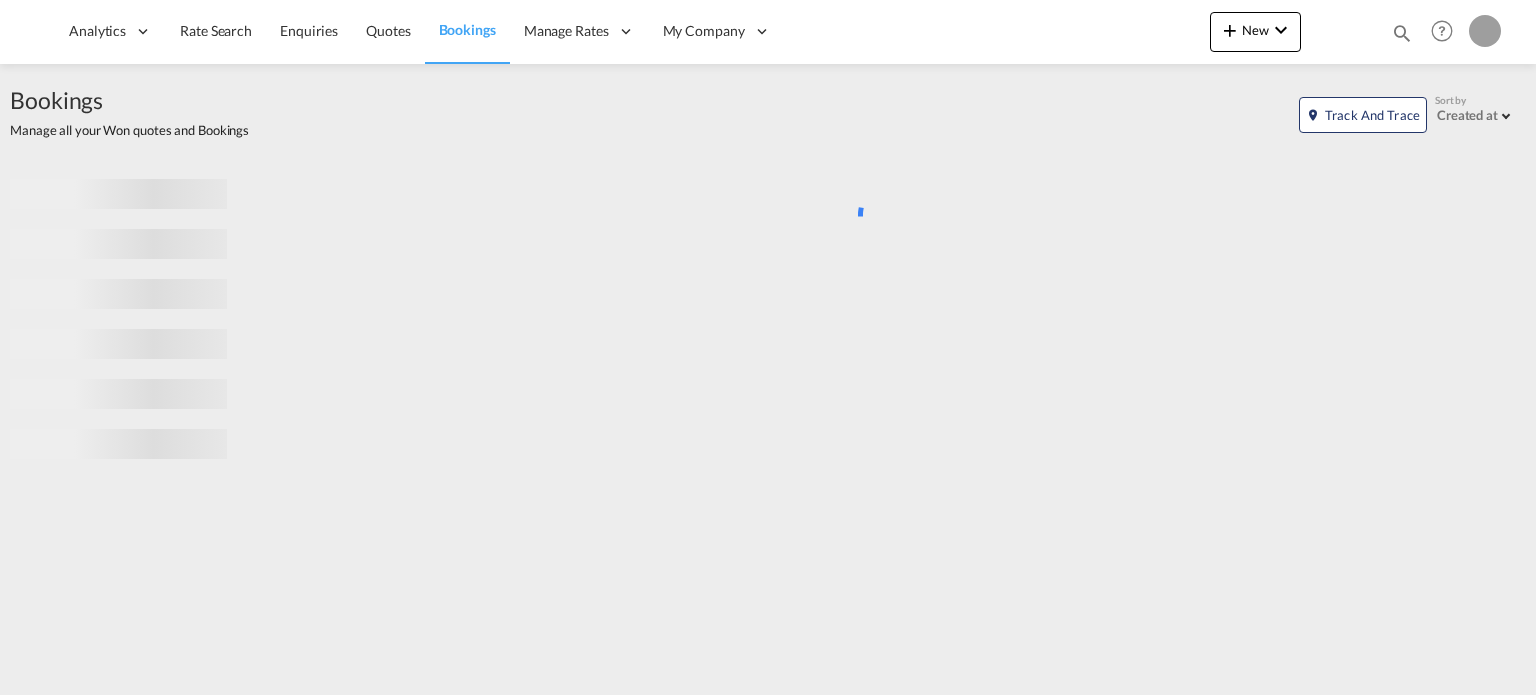 click at bounding box center (1402, 33) 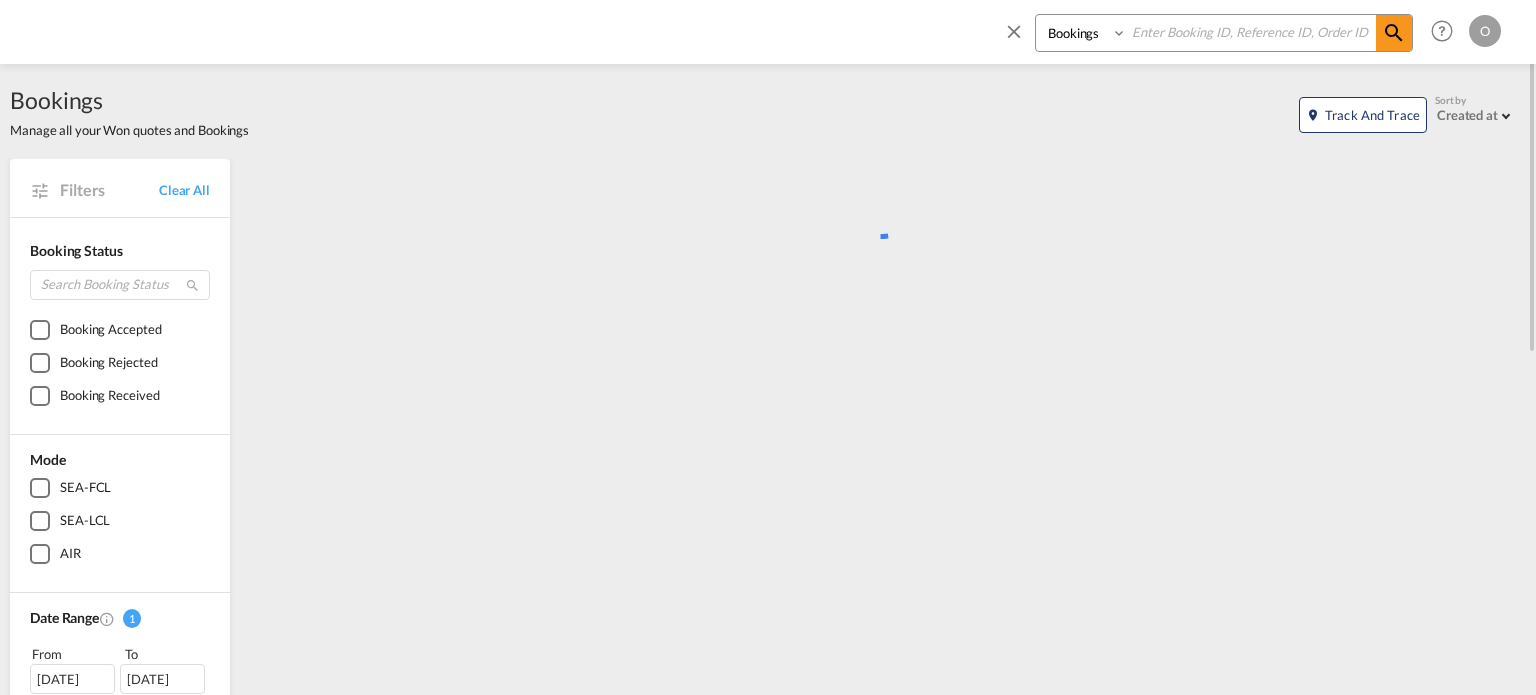 click on "Bookings Quotes Enquiries" at bounding box center (1083, 33) 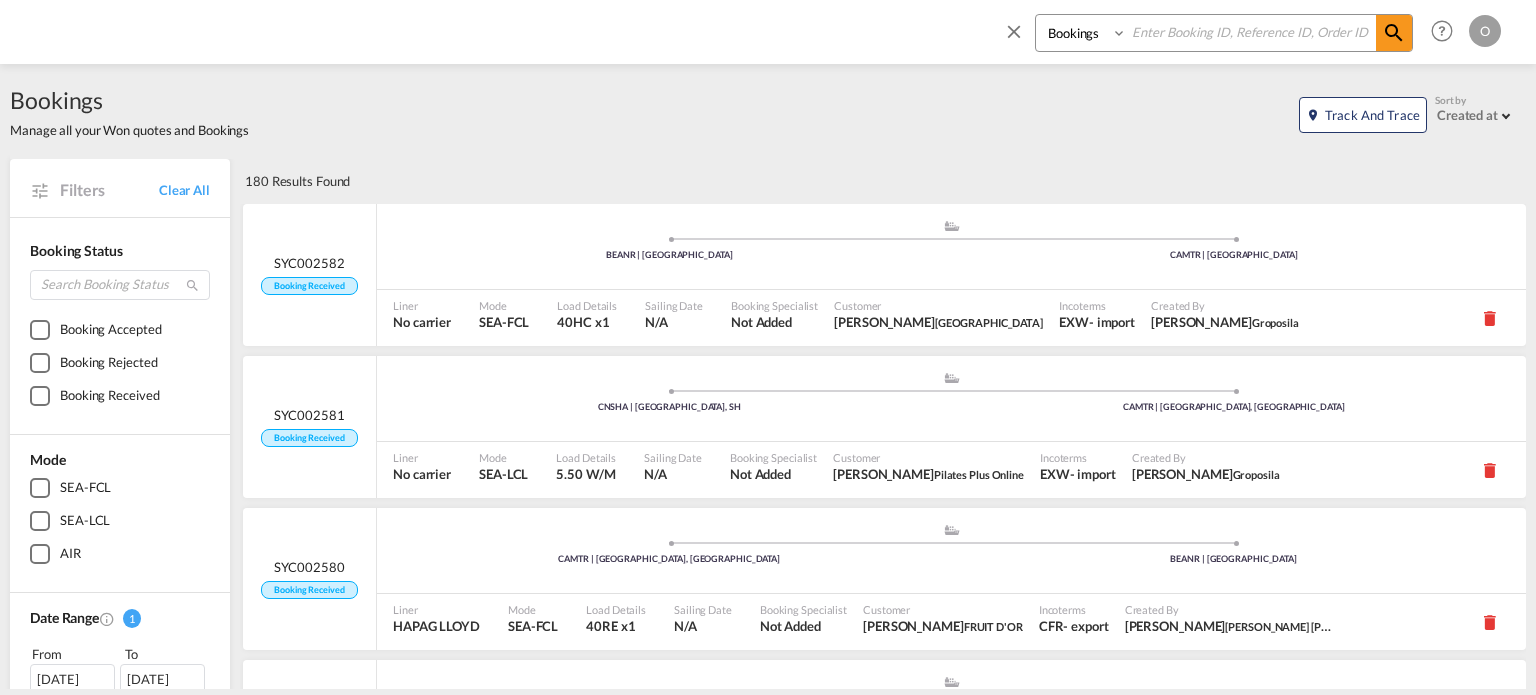 drag, startPoint x: 1092, startPoint y: 36, endPoint x: 1092, endPoint y: 50, distance: 14 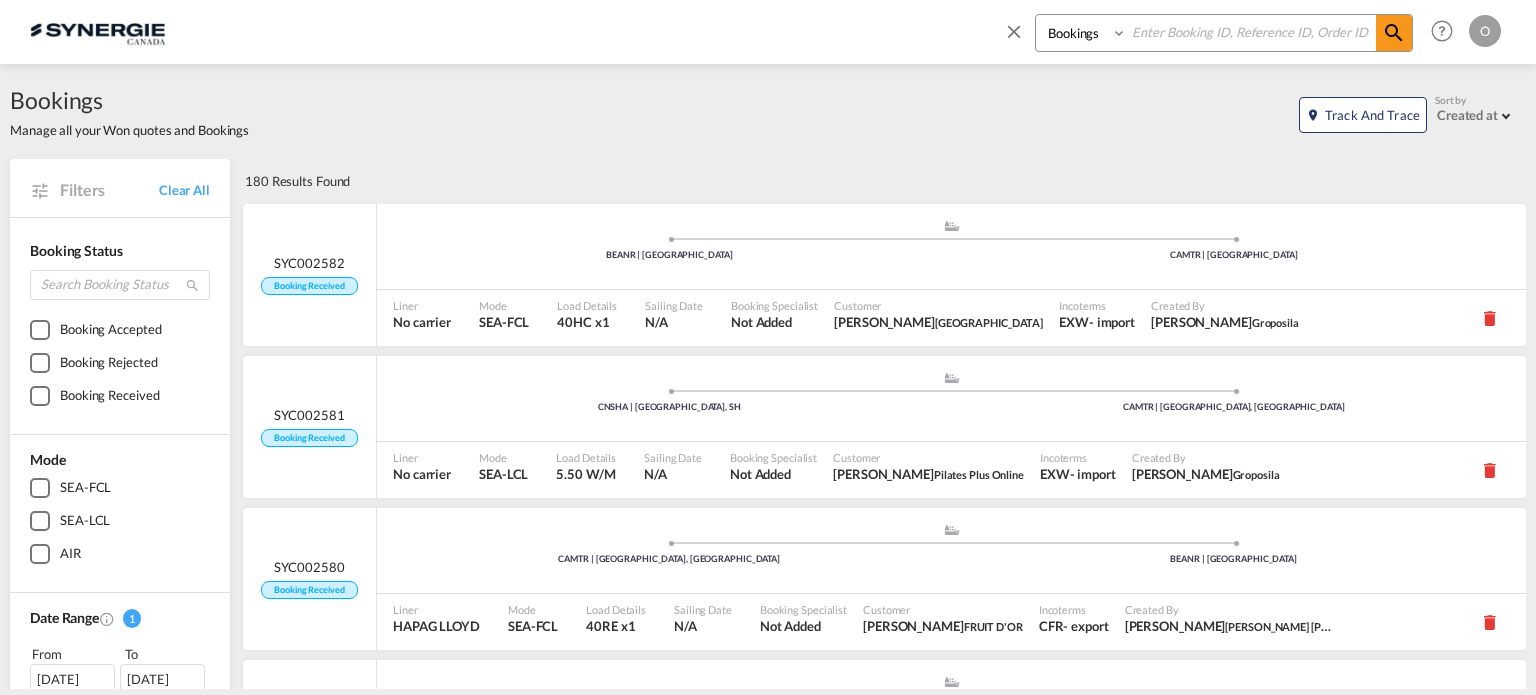 select on "Quotes" 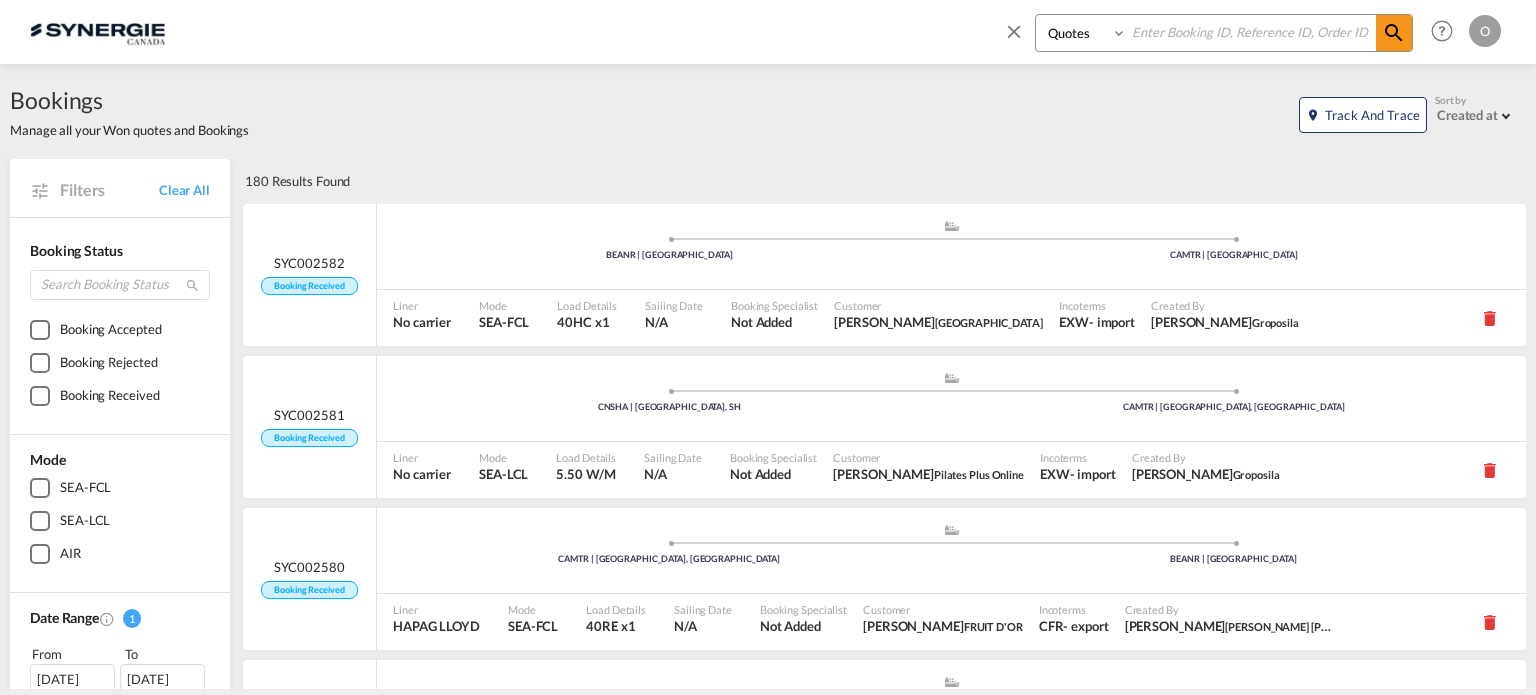 click on "Bookings Quotes Enquiries" at bounding box center [1083, 33] 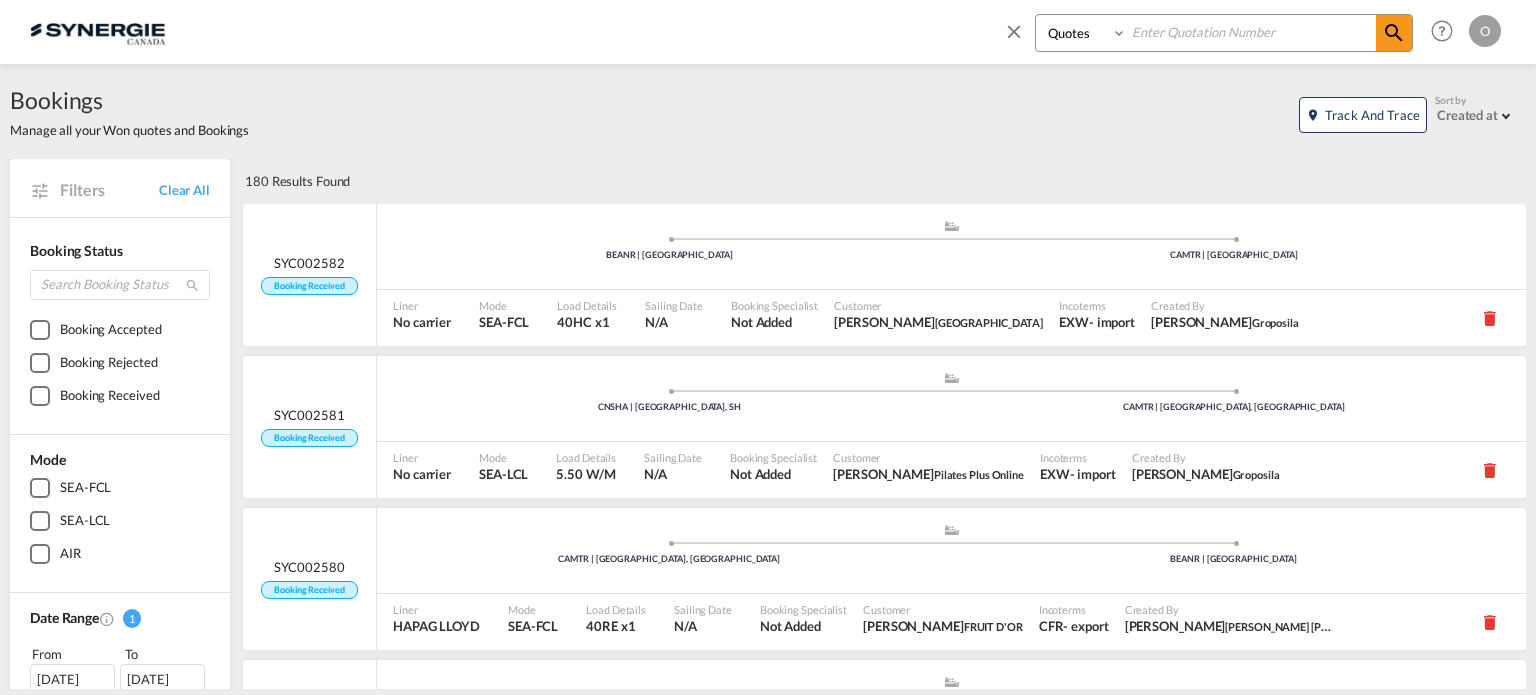 click at bounding box center [1251, 32] 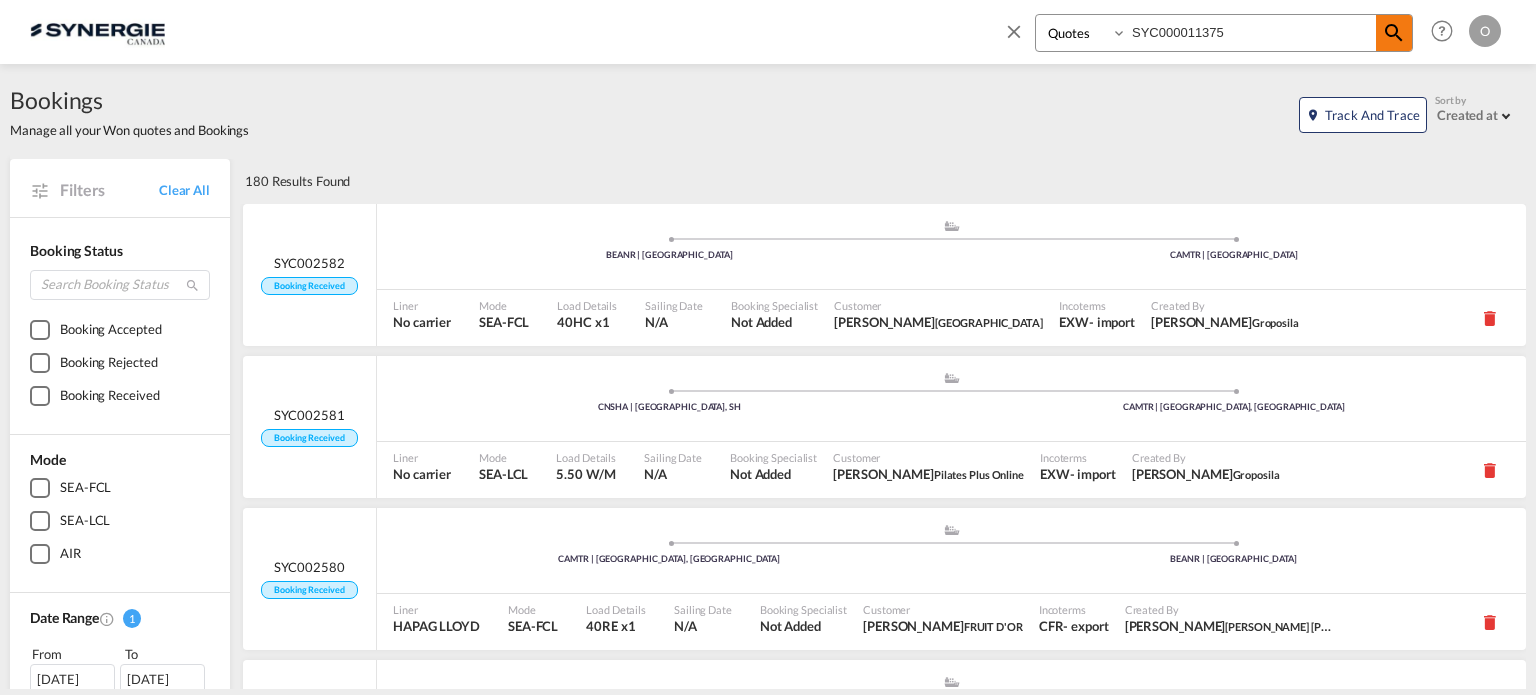 type on "SYC000011375" 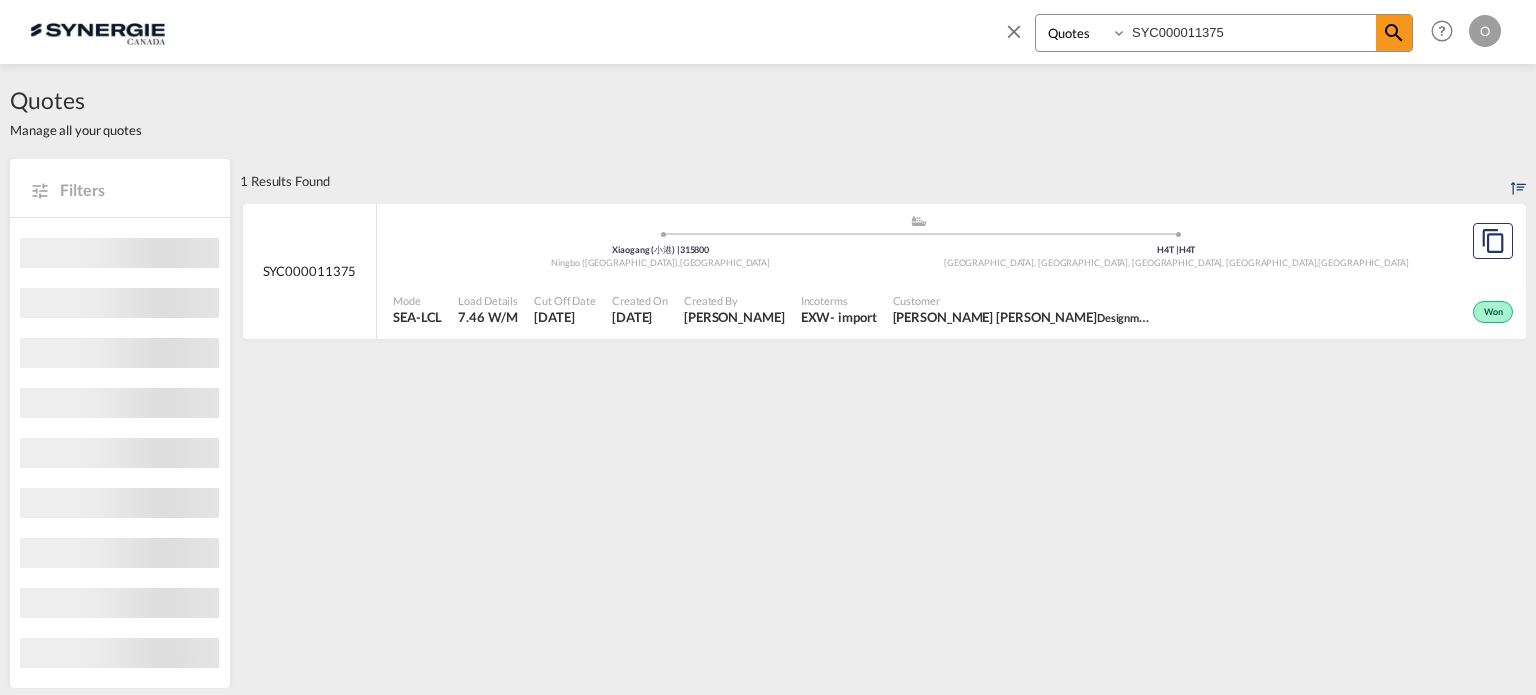 click on "Designme Hair" at bounding box center (1133, 317) 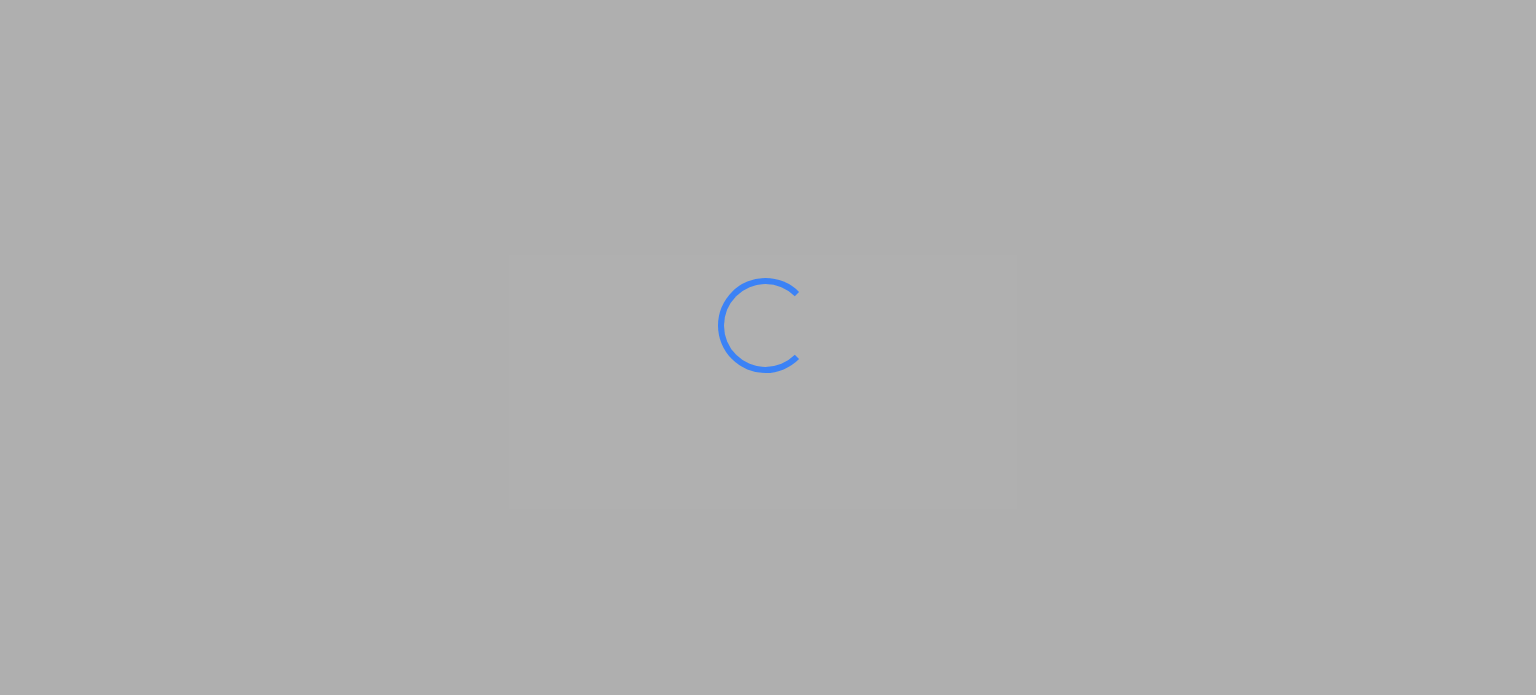 scroll, scrollTop: 0, scrollLeft: 0, axis: both 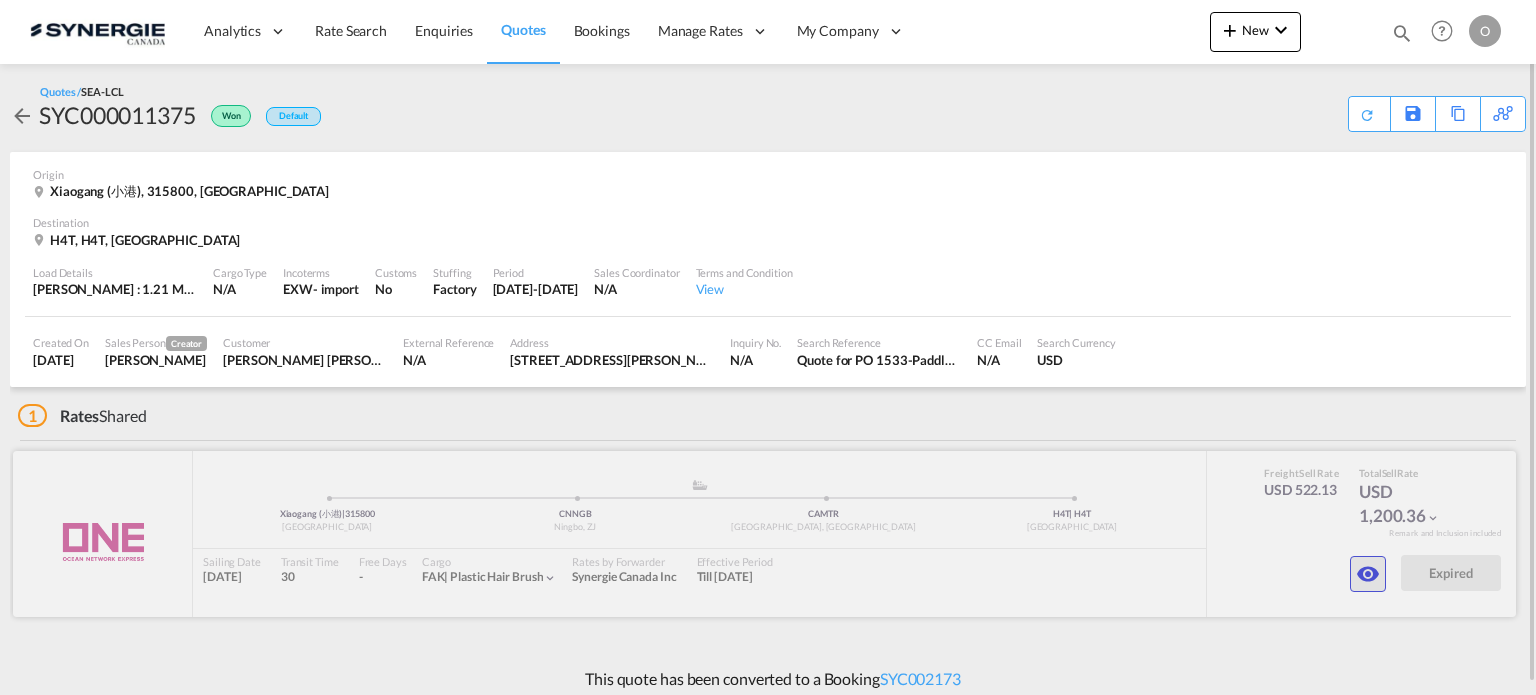 click at bounding box center [1368, 574] 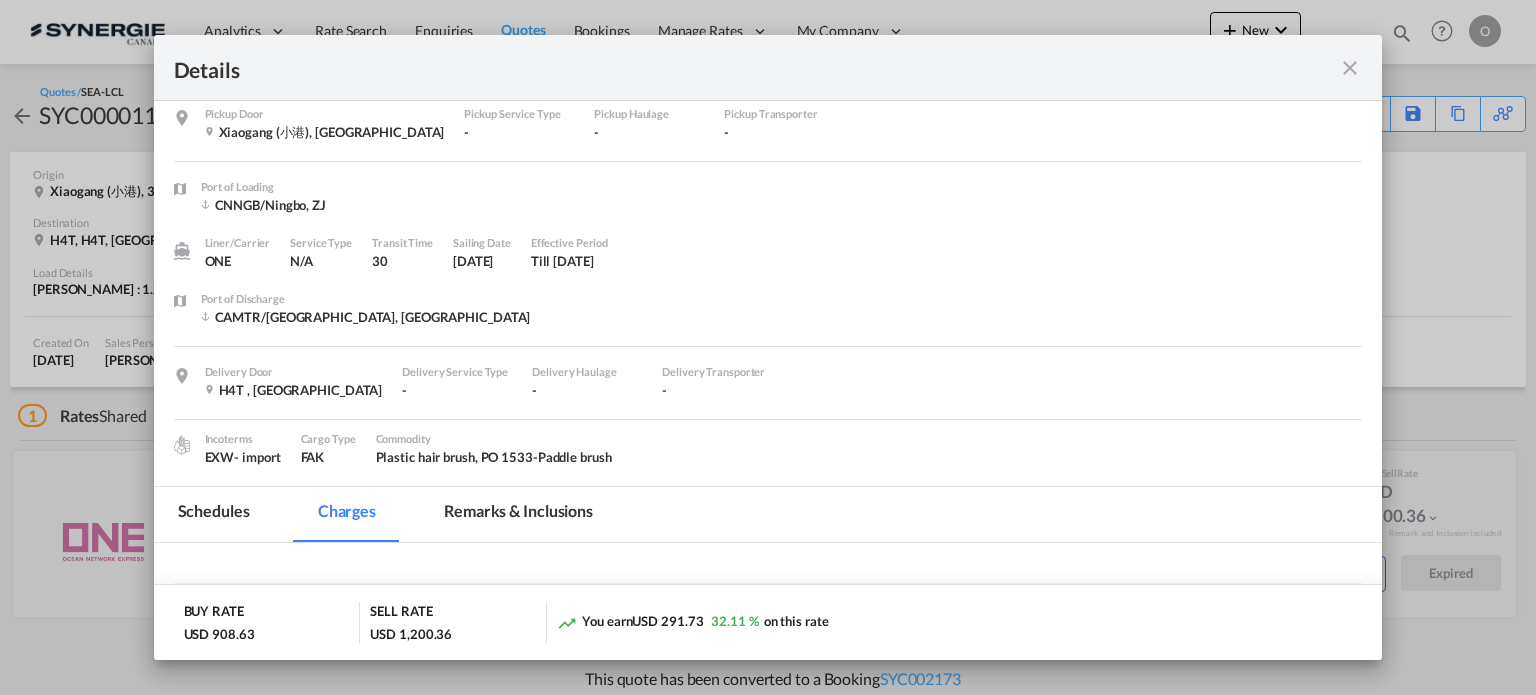 scroll, scrollTop: 0, scrollLeft: 0, axis: both 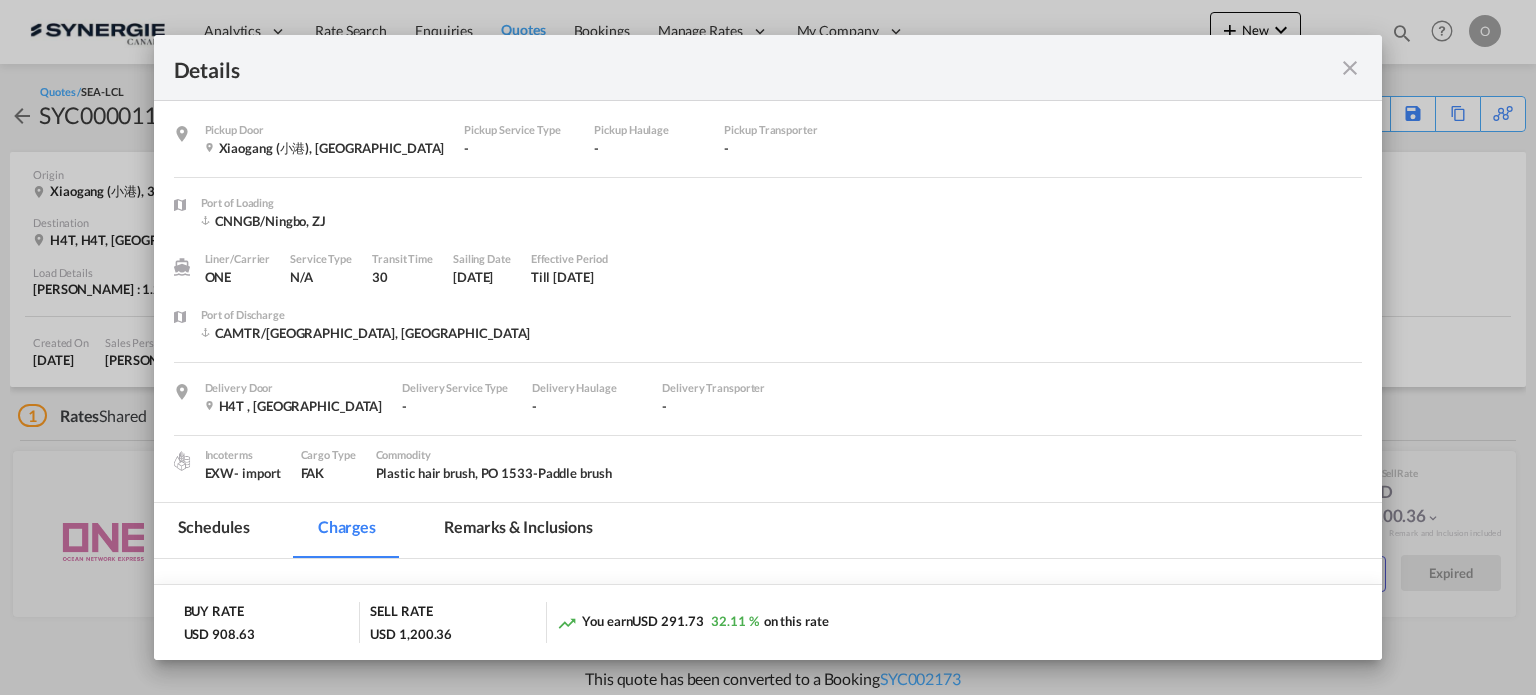 click at bounding box center [1350, 68] 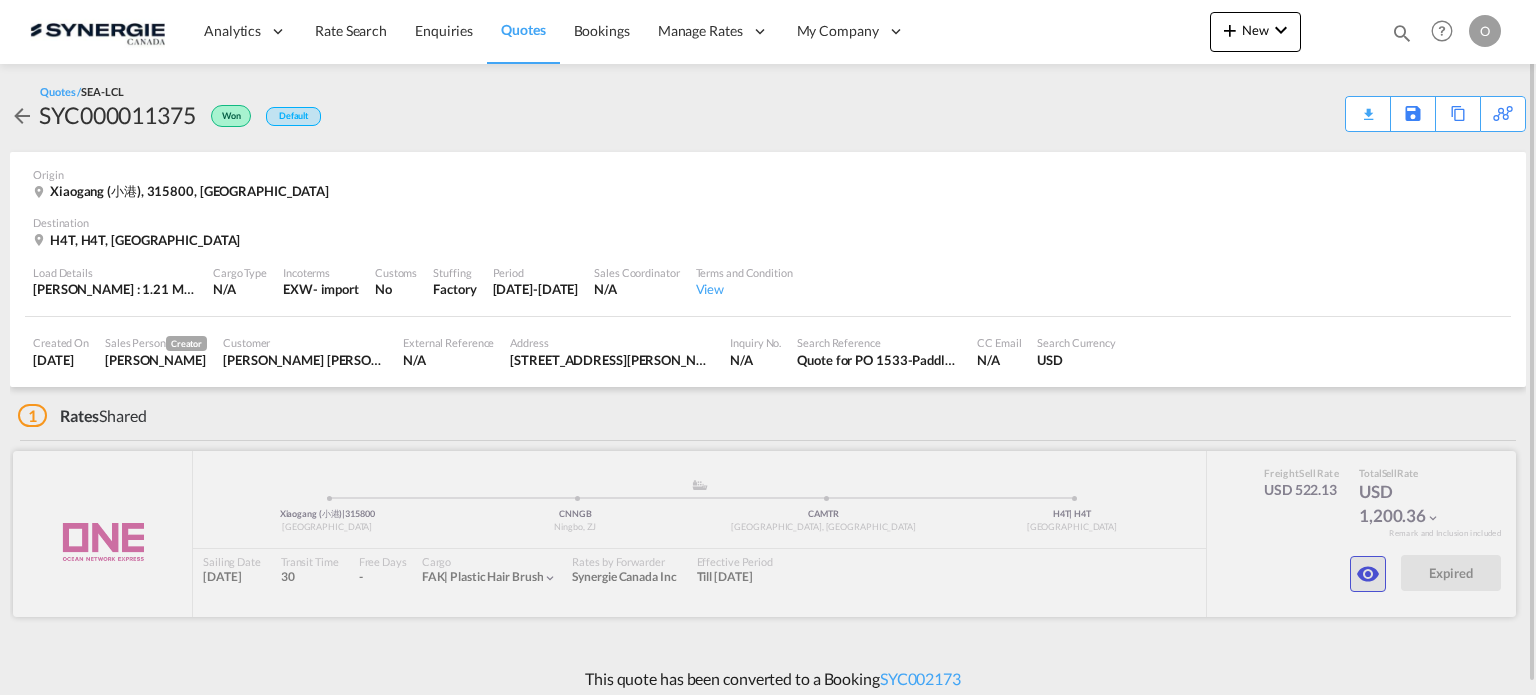 click at bounding box center (1368, 574) 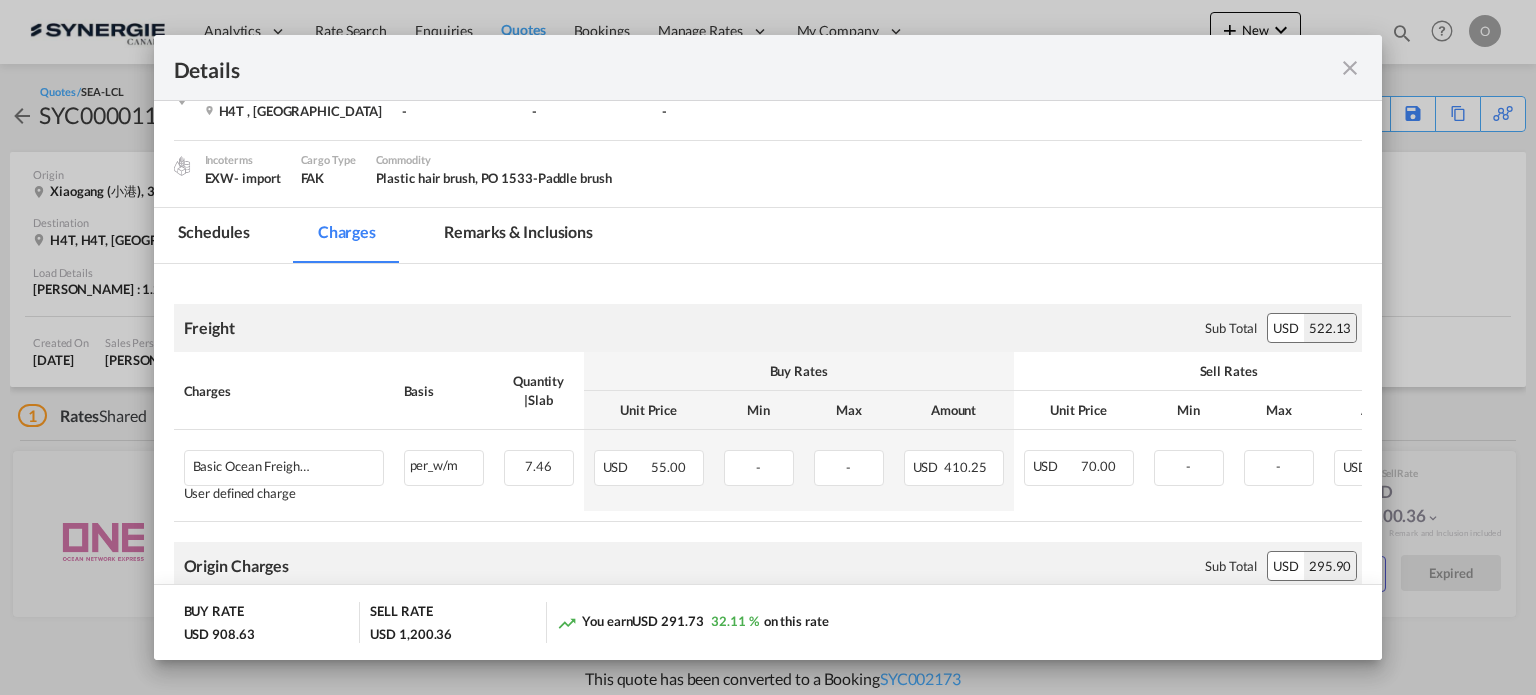 scroll, scrollTop: 333, scrollLeft: 0, axis: vertical 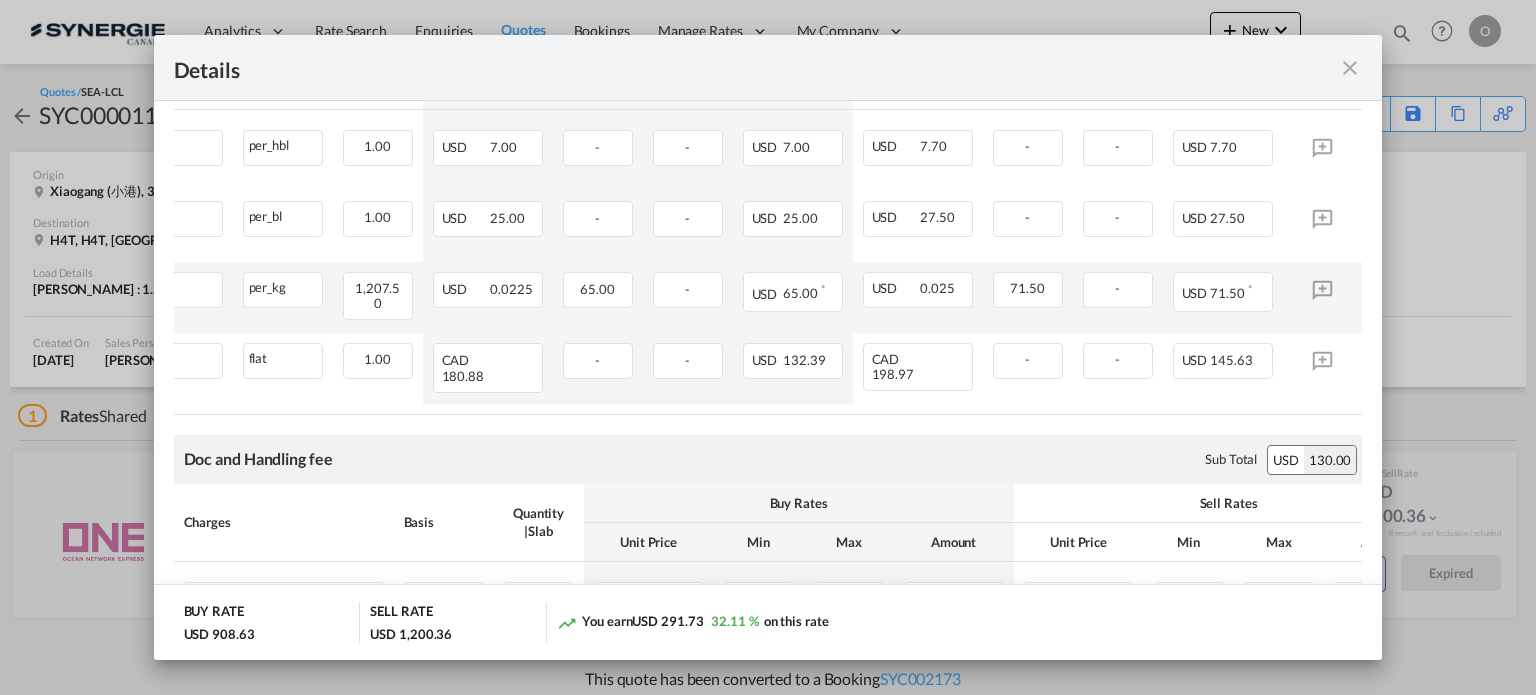 click on "USD     0.0225" at bounding box center (488, 297) 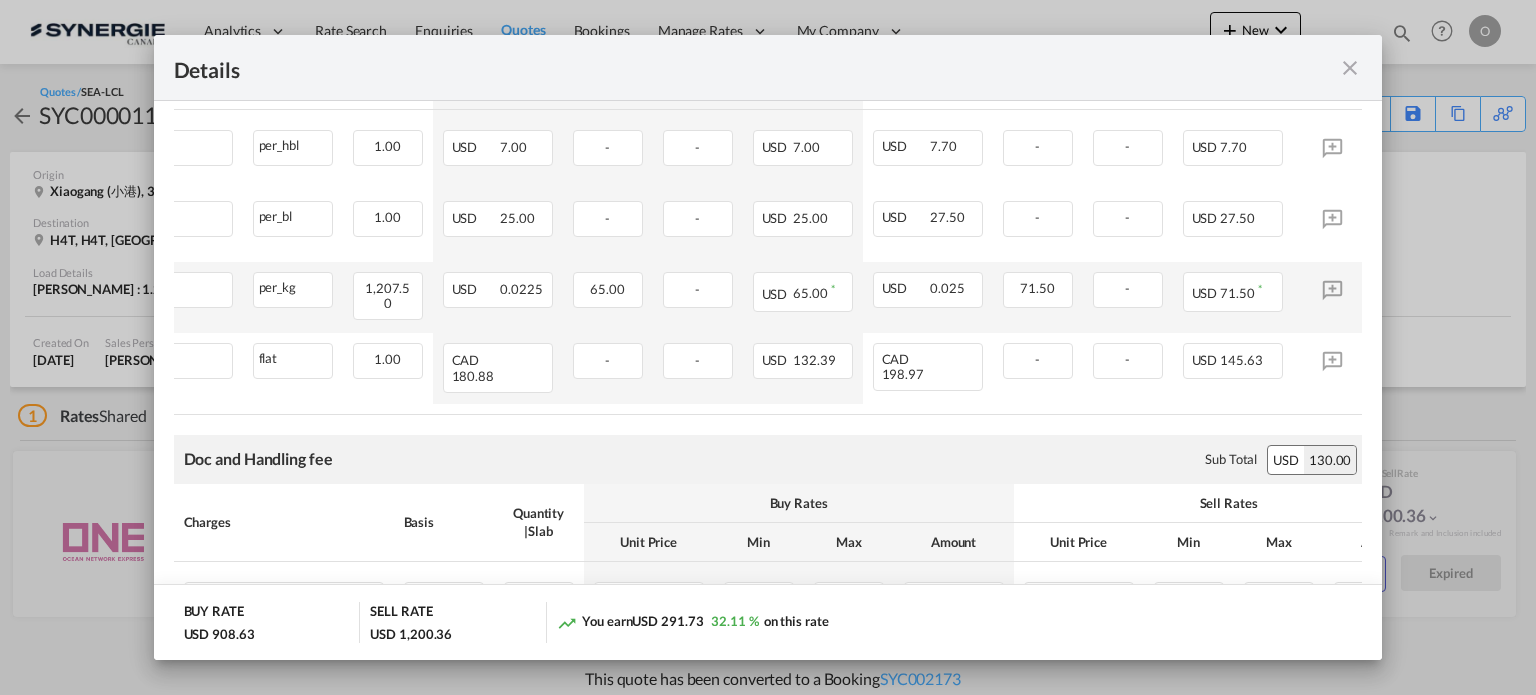 scroll, scrollTop: 0, scrollLeft: 152, axis: horizontal 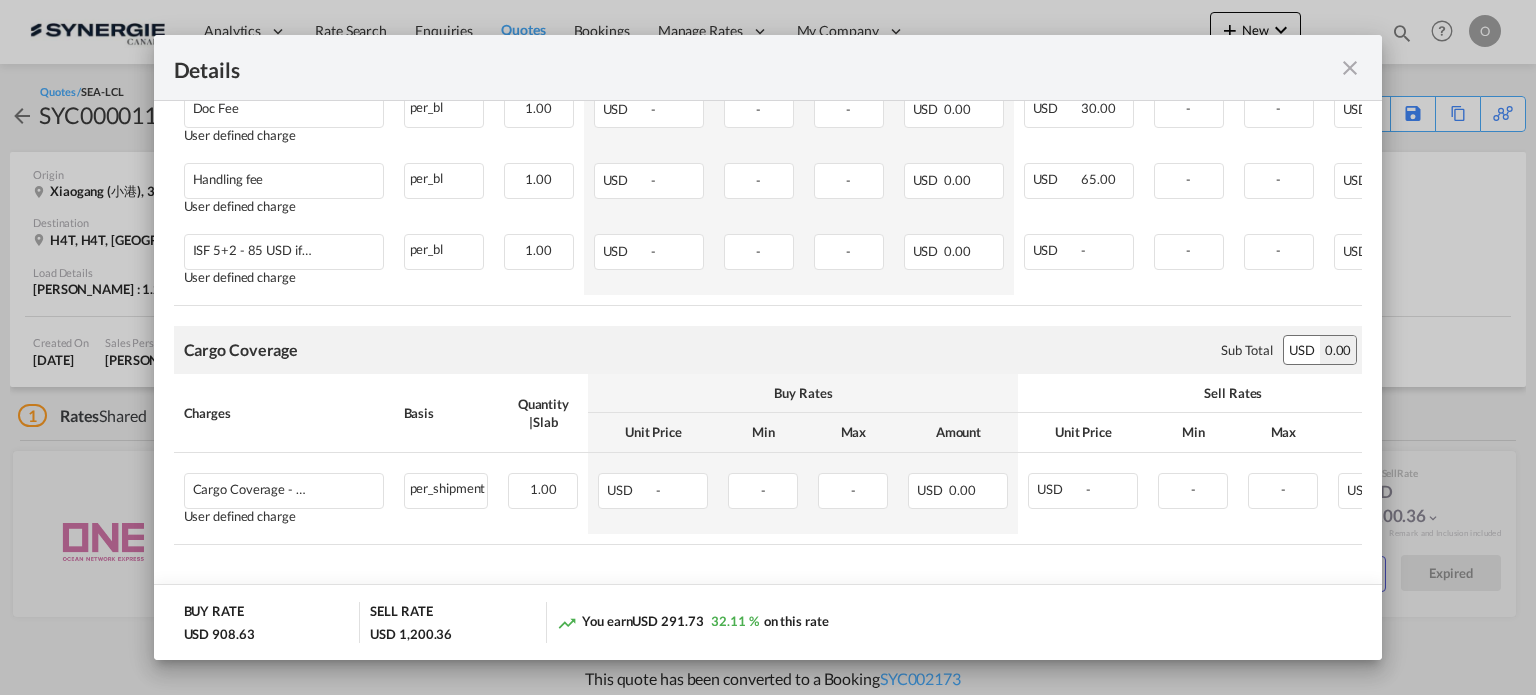 drag, startPoint x: 1352, startPoint y: 69, endPoint x: 1257, endPoint y: 9, distance: 112.36102 